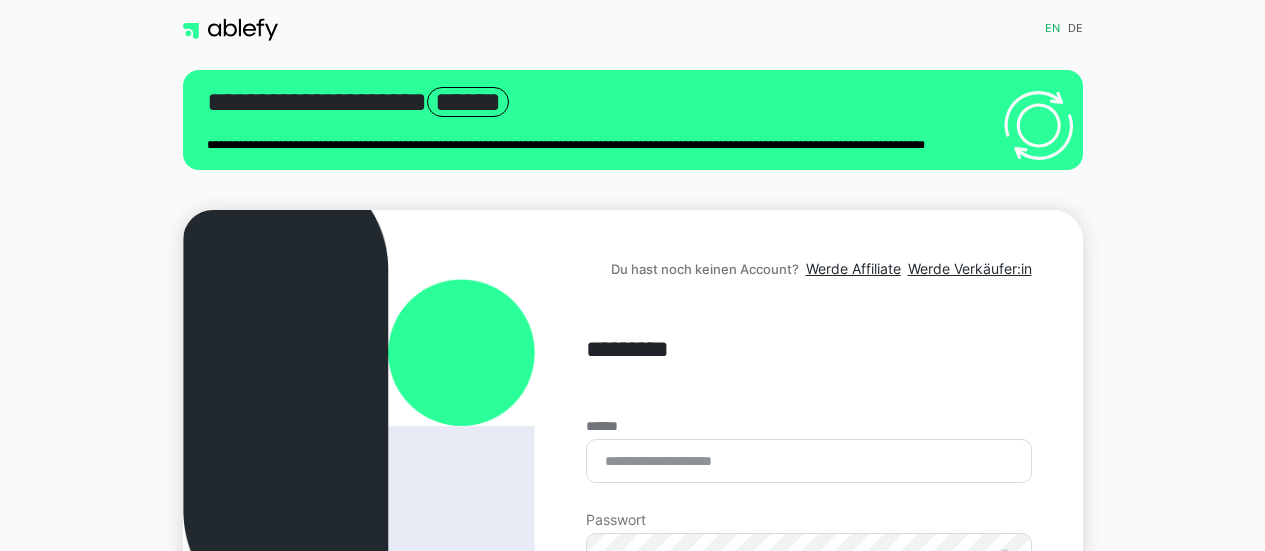 scroll, scrollTop: 0, scrollLeft: 0, axis: both 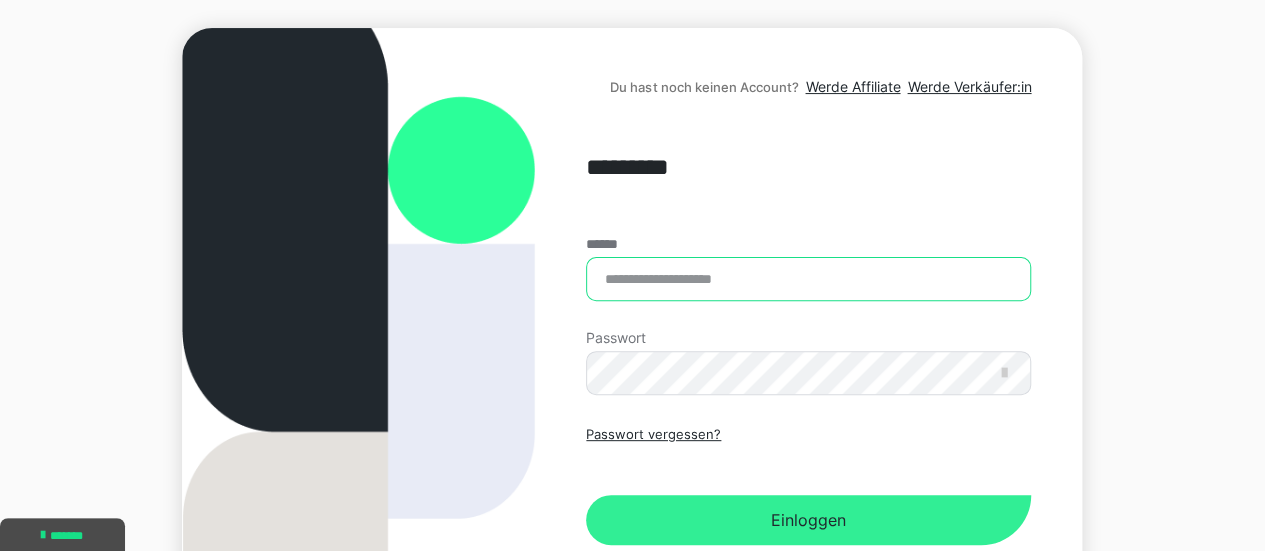 type on "**********" 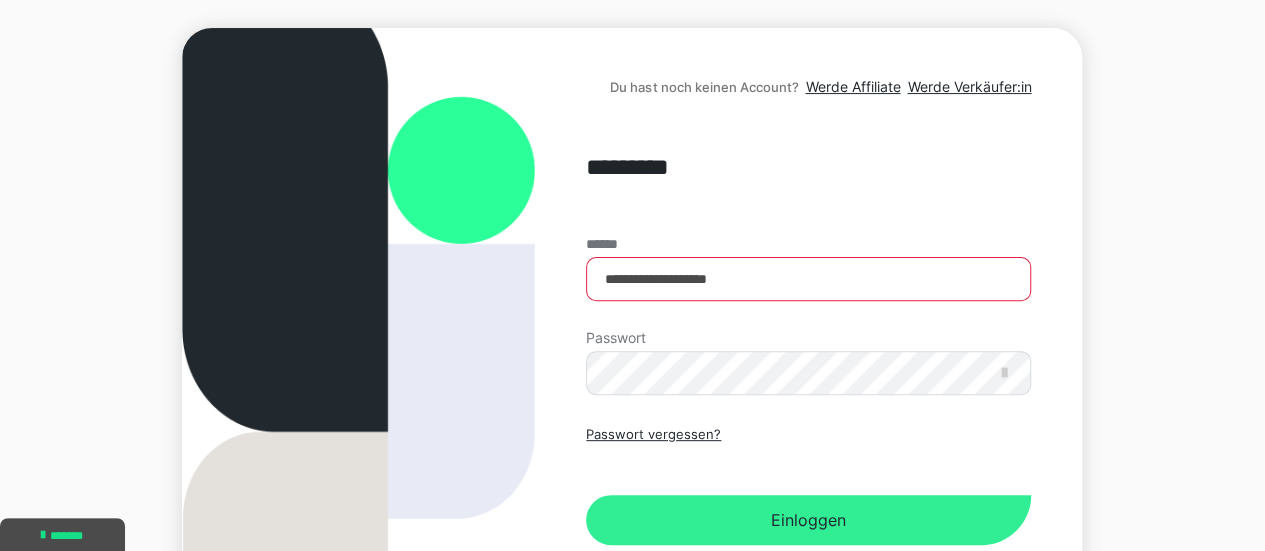 click on "Einloggen" at bounding box center (808, 520) 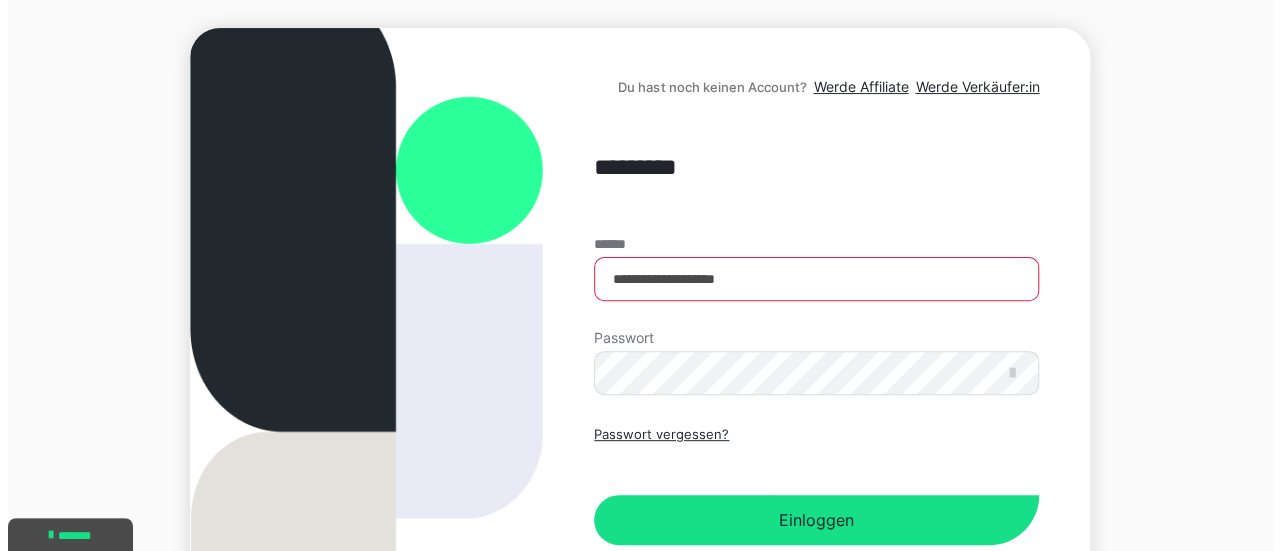 scroll, scrollTop: 0, scrollLeft: 0, axis: both 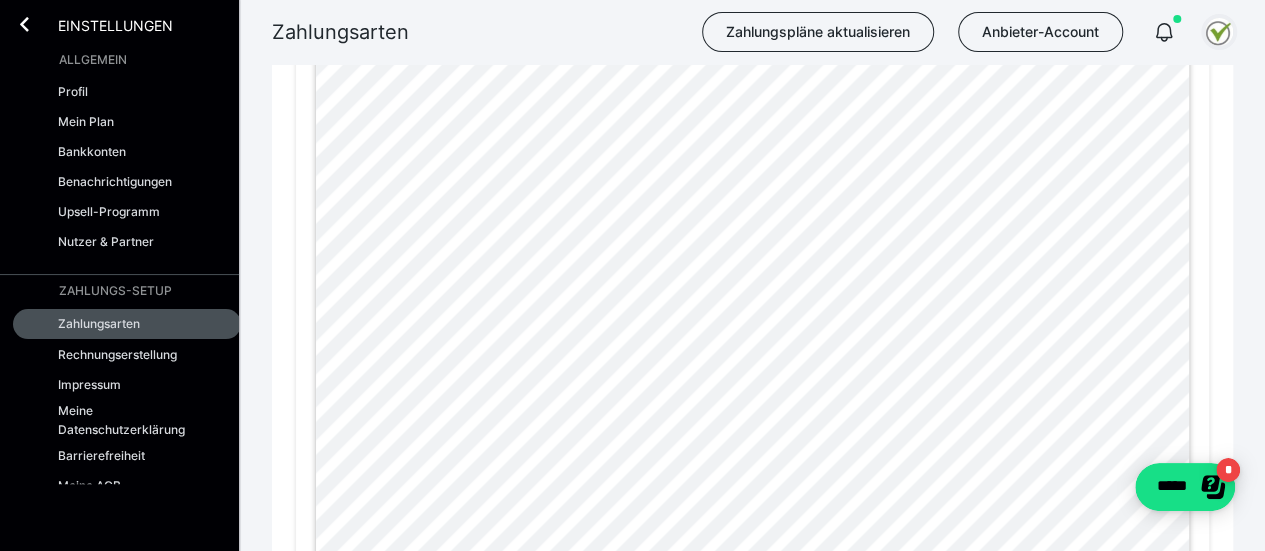 click at bounding box center [1219, 32] 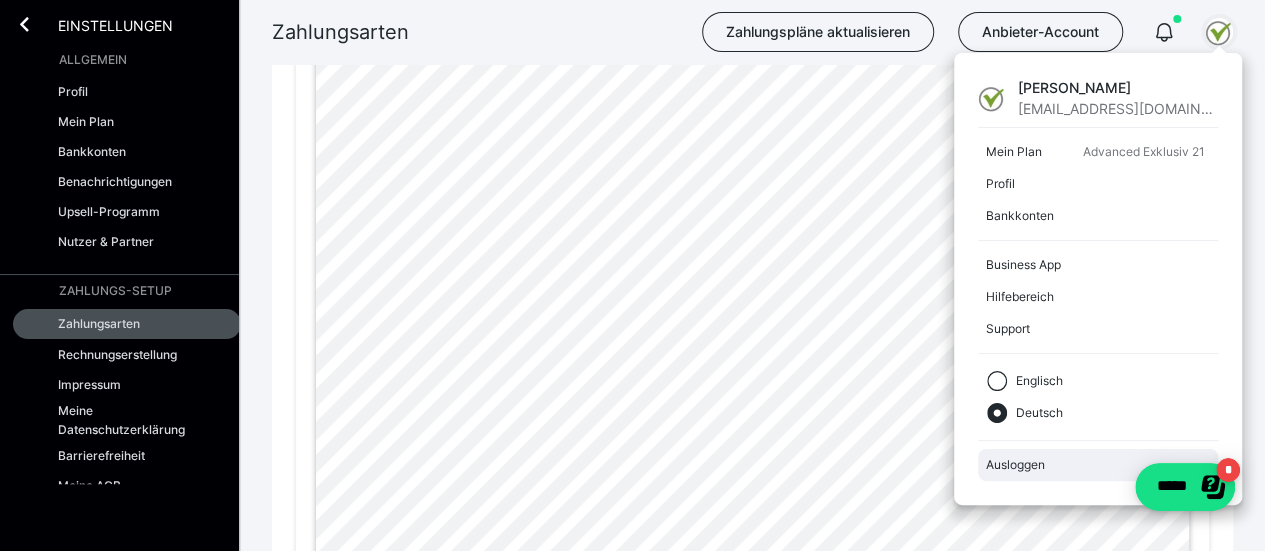 click on "Ausloggen" at bounding box center (1098, 465) 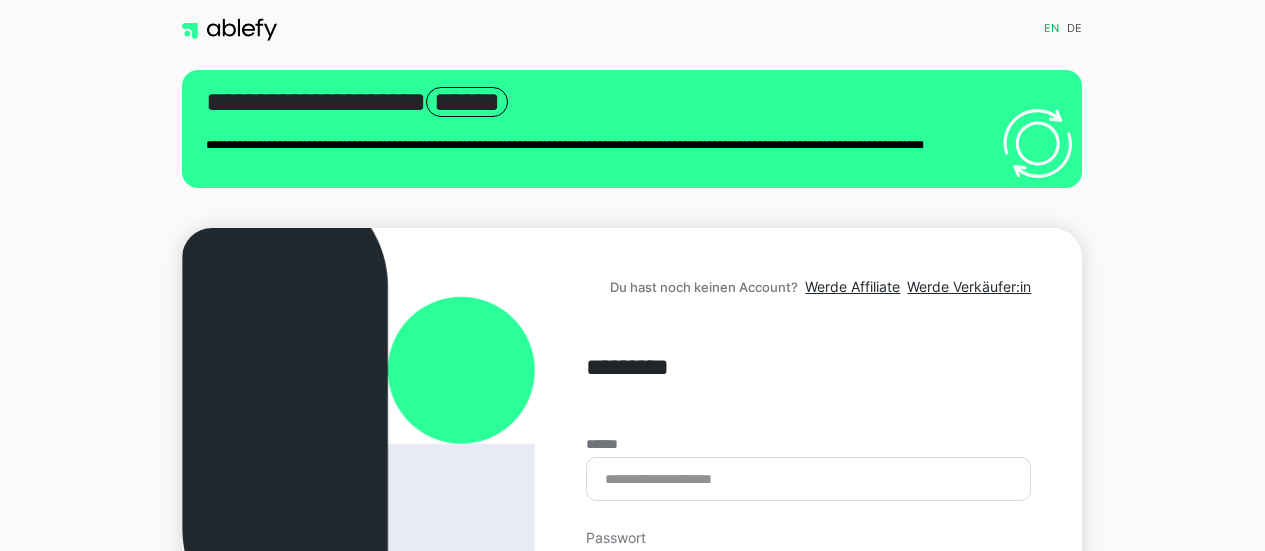 scroll, scrollTop: 0, scrollLeft: 0, axis: both 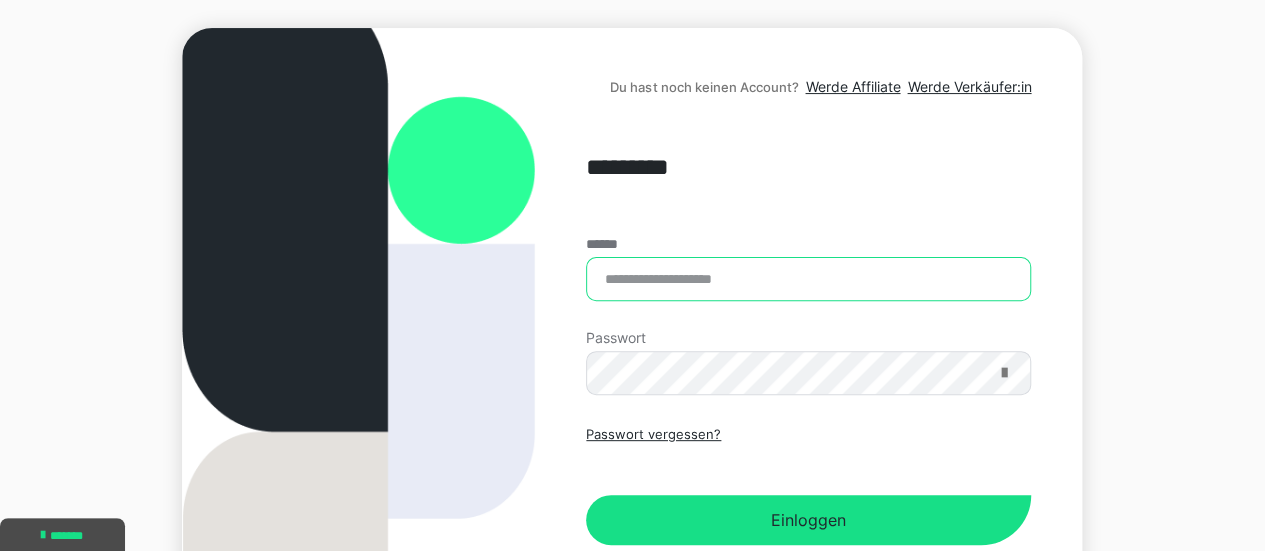 type on "**********" 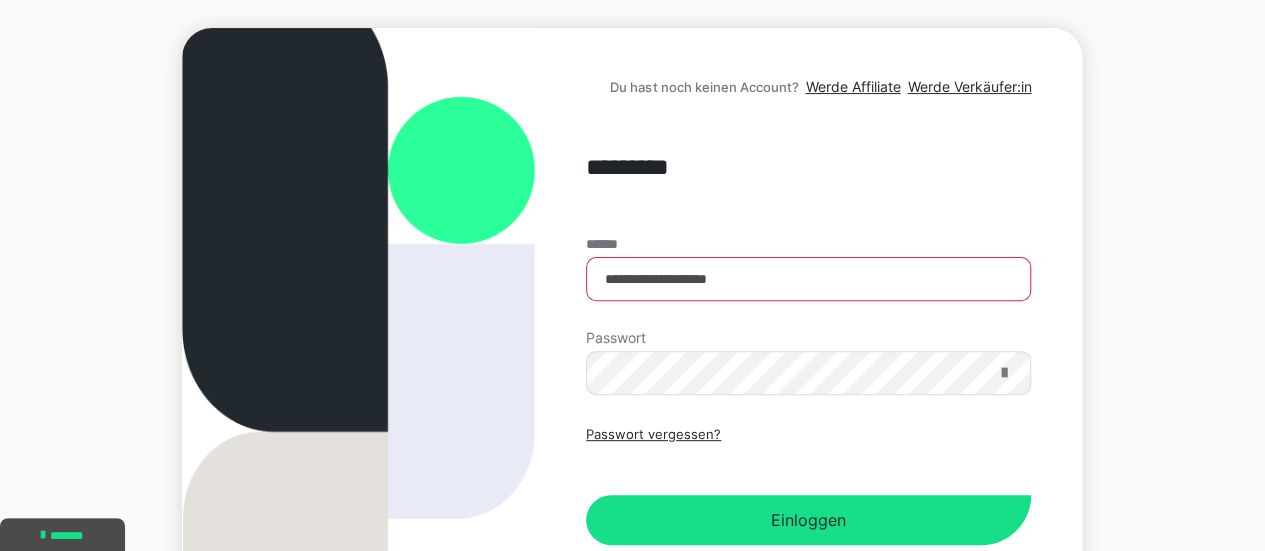 click at bounding box center (1003, 373) 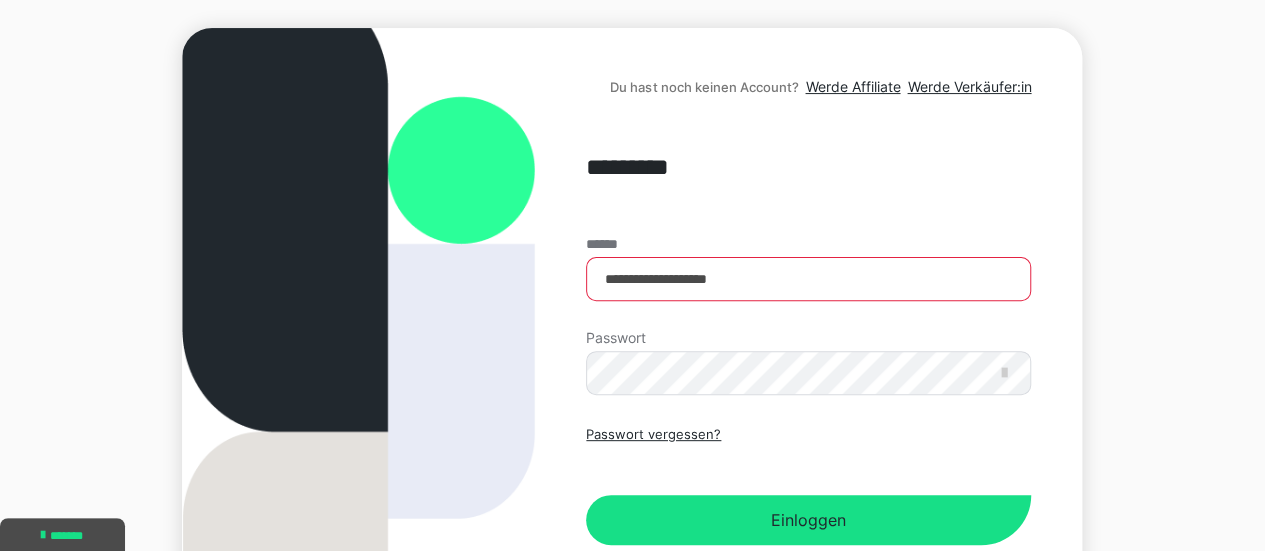 click on "**********" at bounding box center [632, 329] 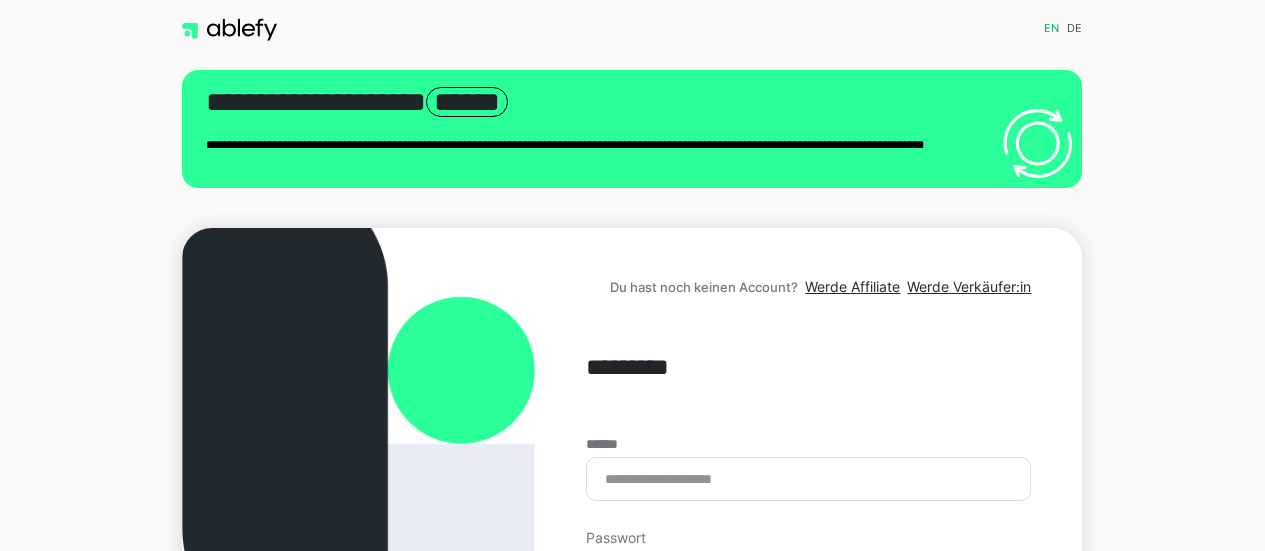 scroll, scrollTop: 0, scrollLeft: 0, axis: both 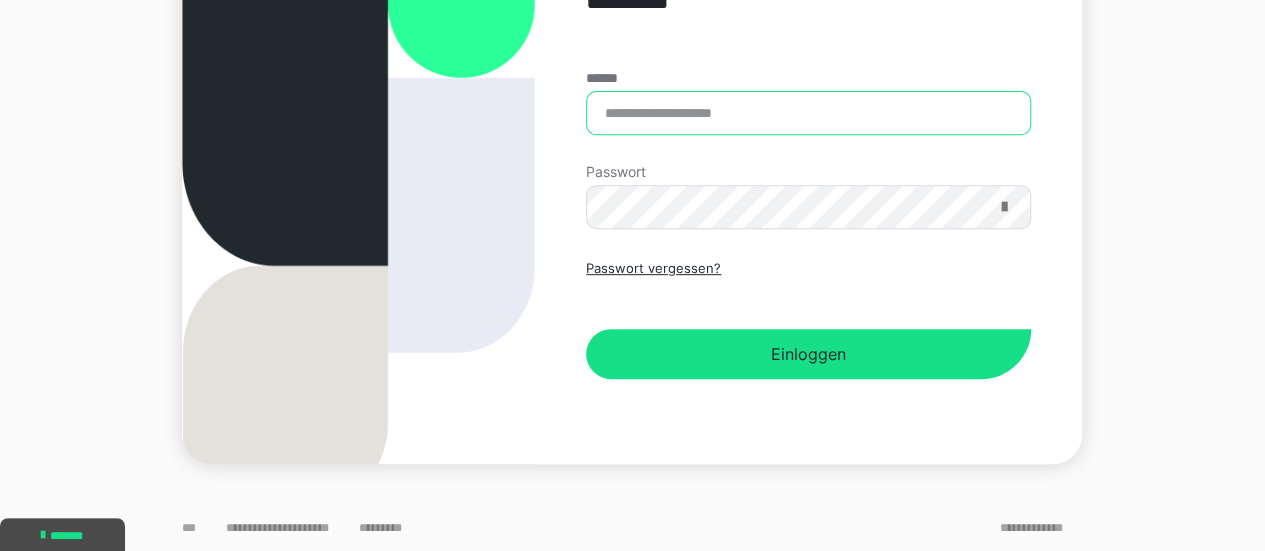 type on "**********" 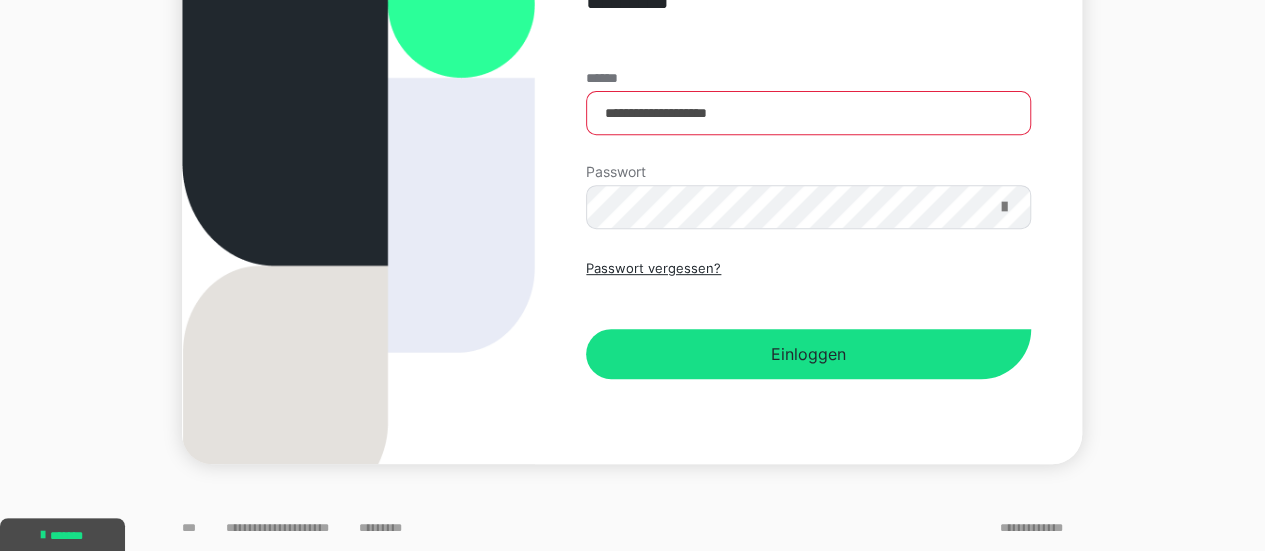 click at bounding box center [1003, 207] 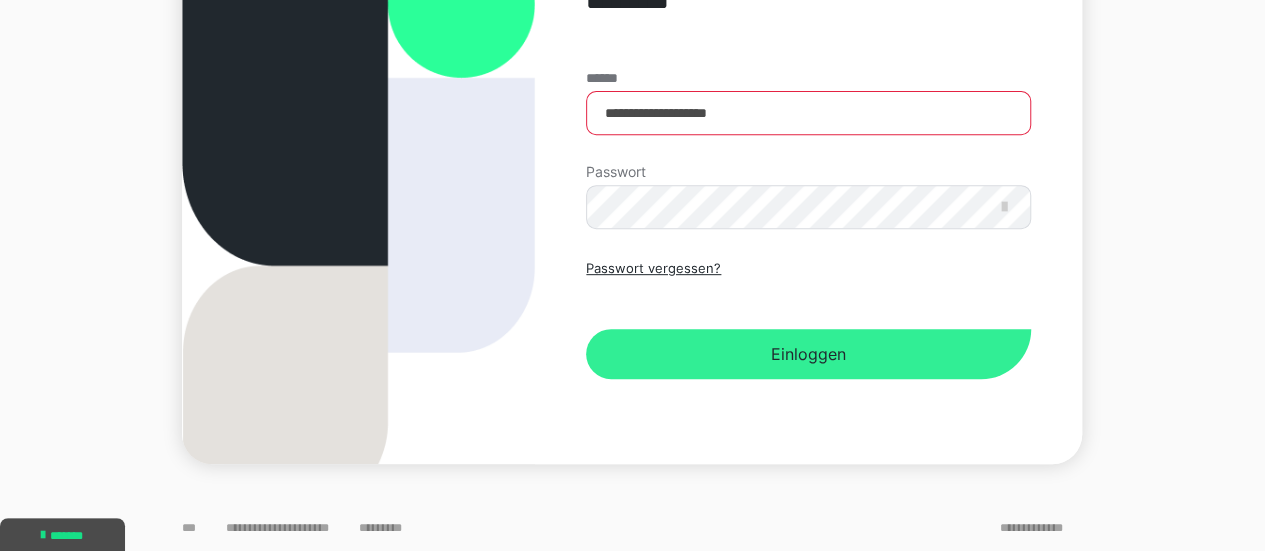 click on "Einloggen" at bounding box center (808, 354) 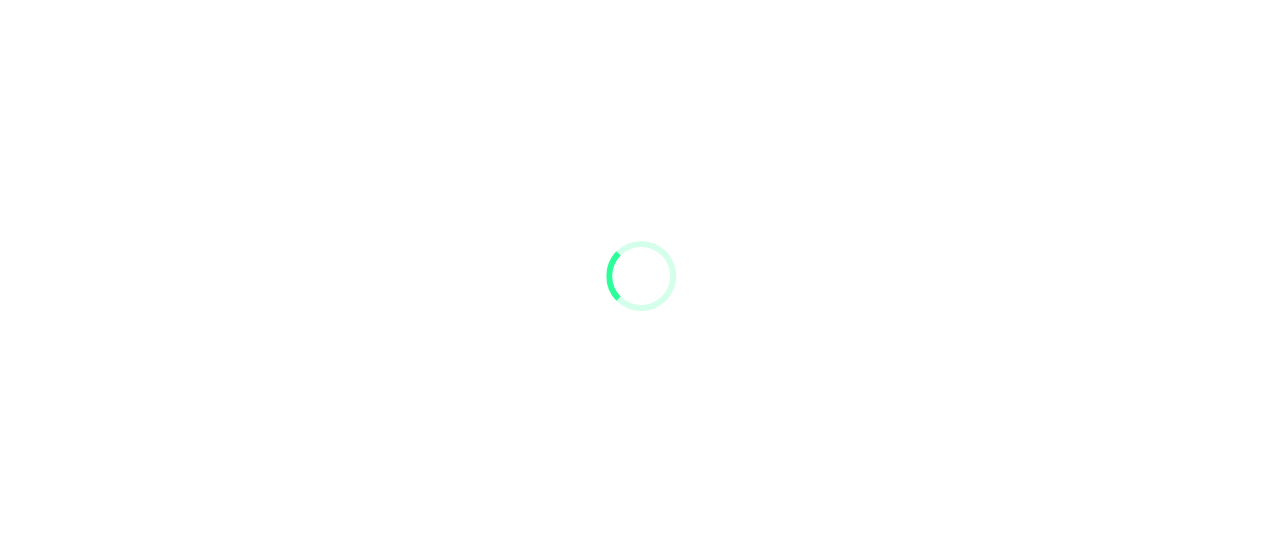 scroll, scrollTop: 0, scrollLeft: 0, axis: both 